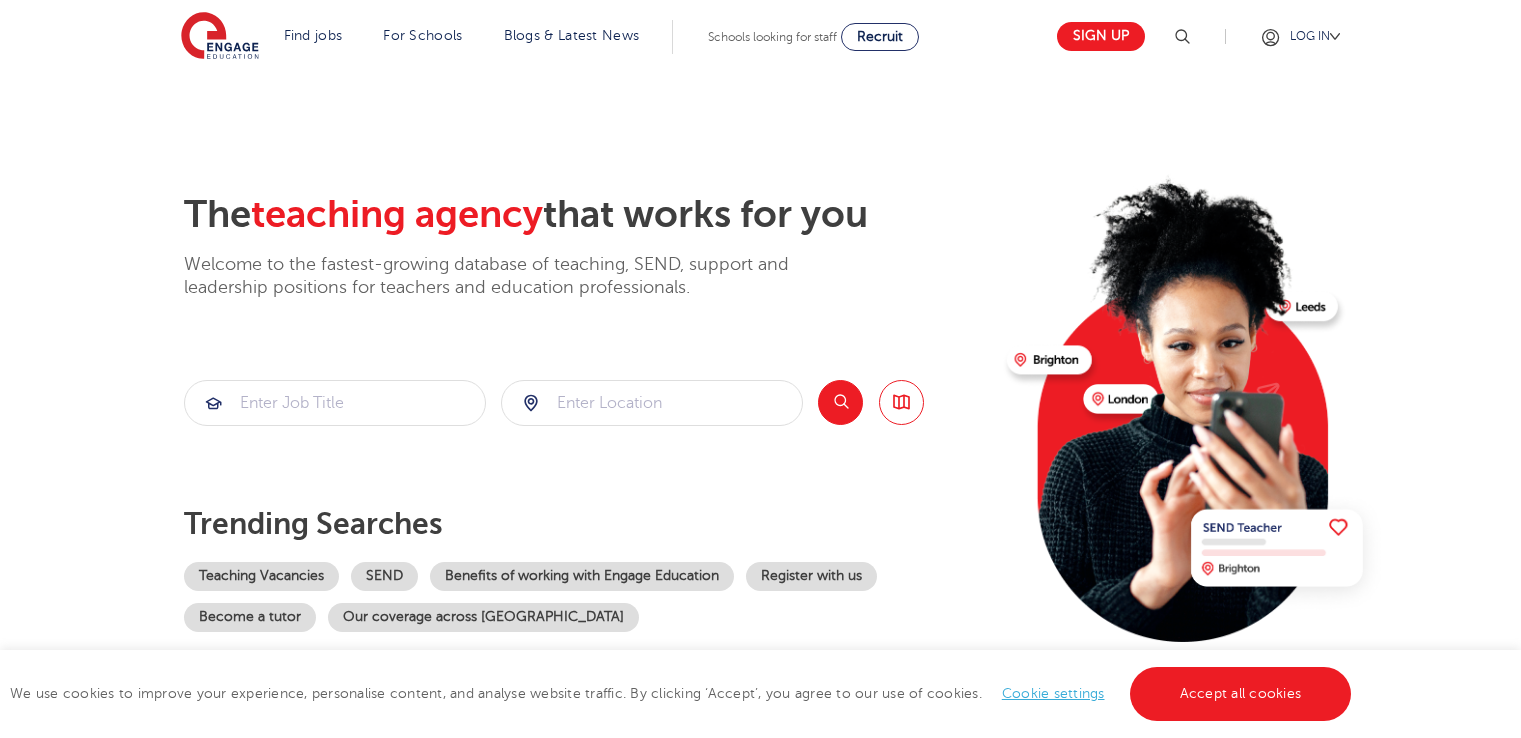scroll, scrollTop: 755, scrollLeft: 0, axis: vertical 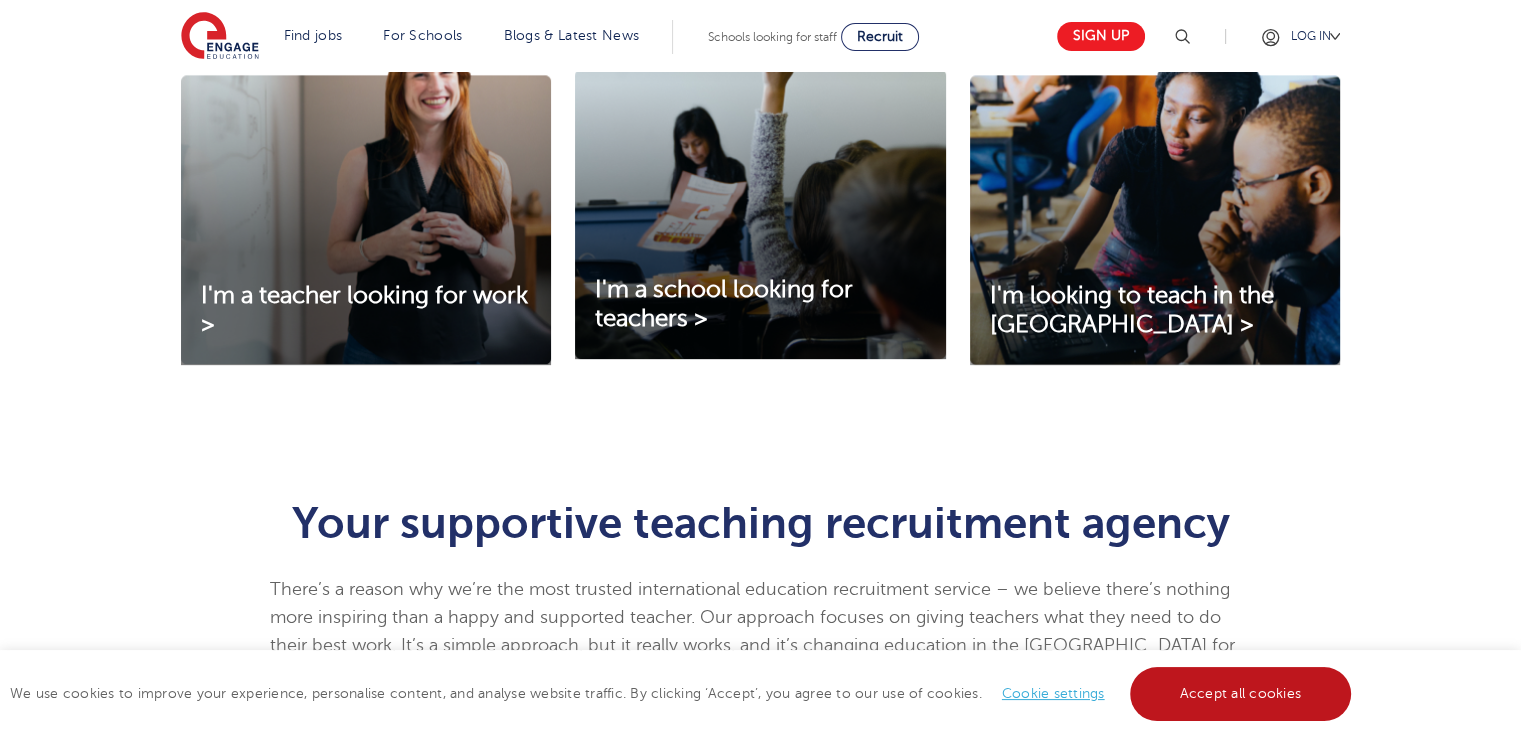 click on "Accept all cookies" at bounding box center [1241, 694] 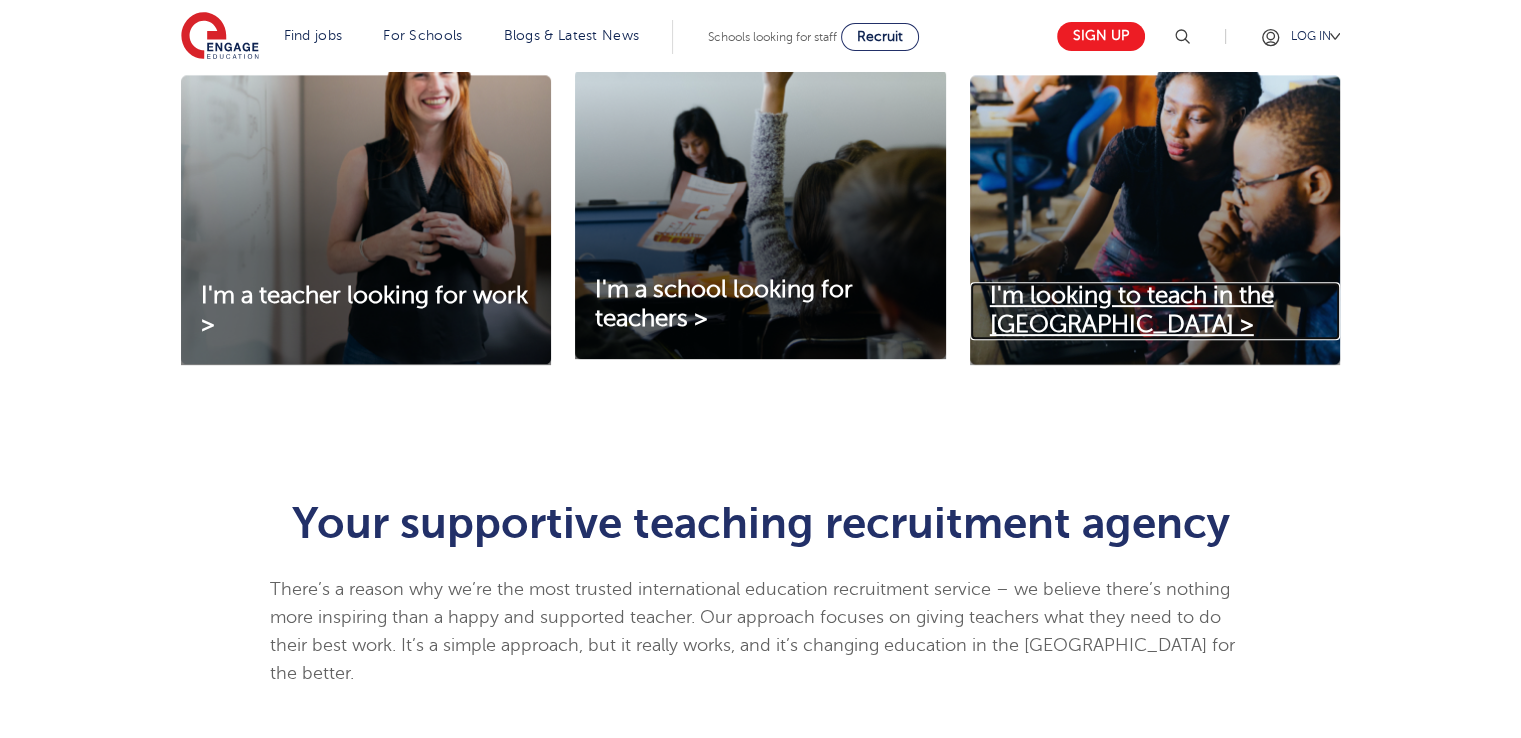click on "I'm looking to teach in the UK  >" at bounding box center [1132, 310] 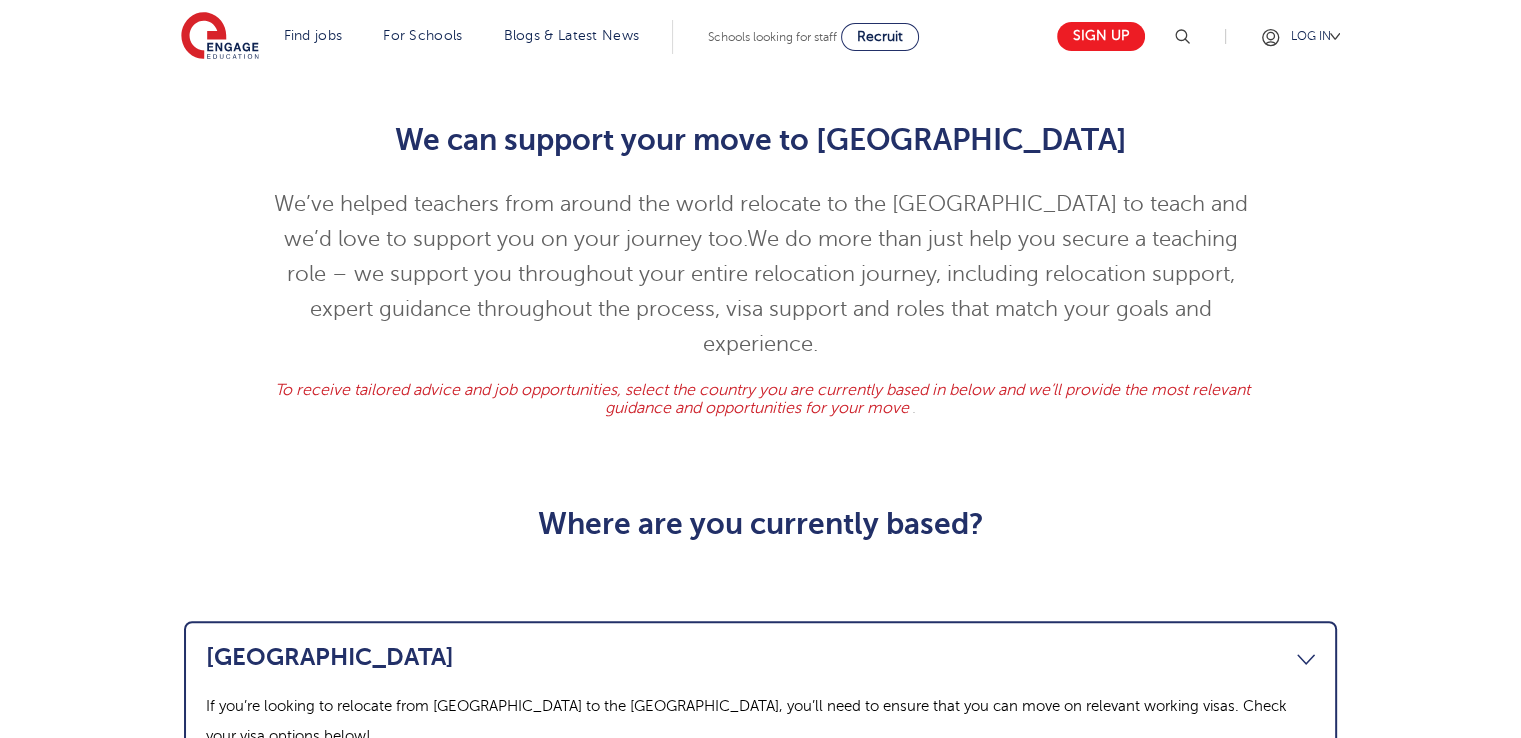 scroll, scrollTop: 691, scrollLeft: 0, axis: vertical 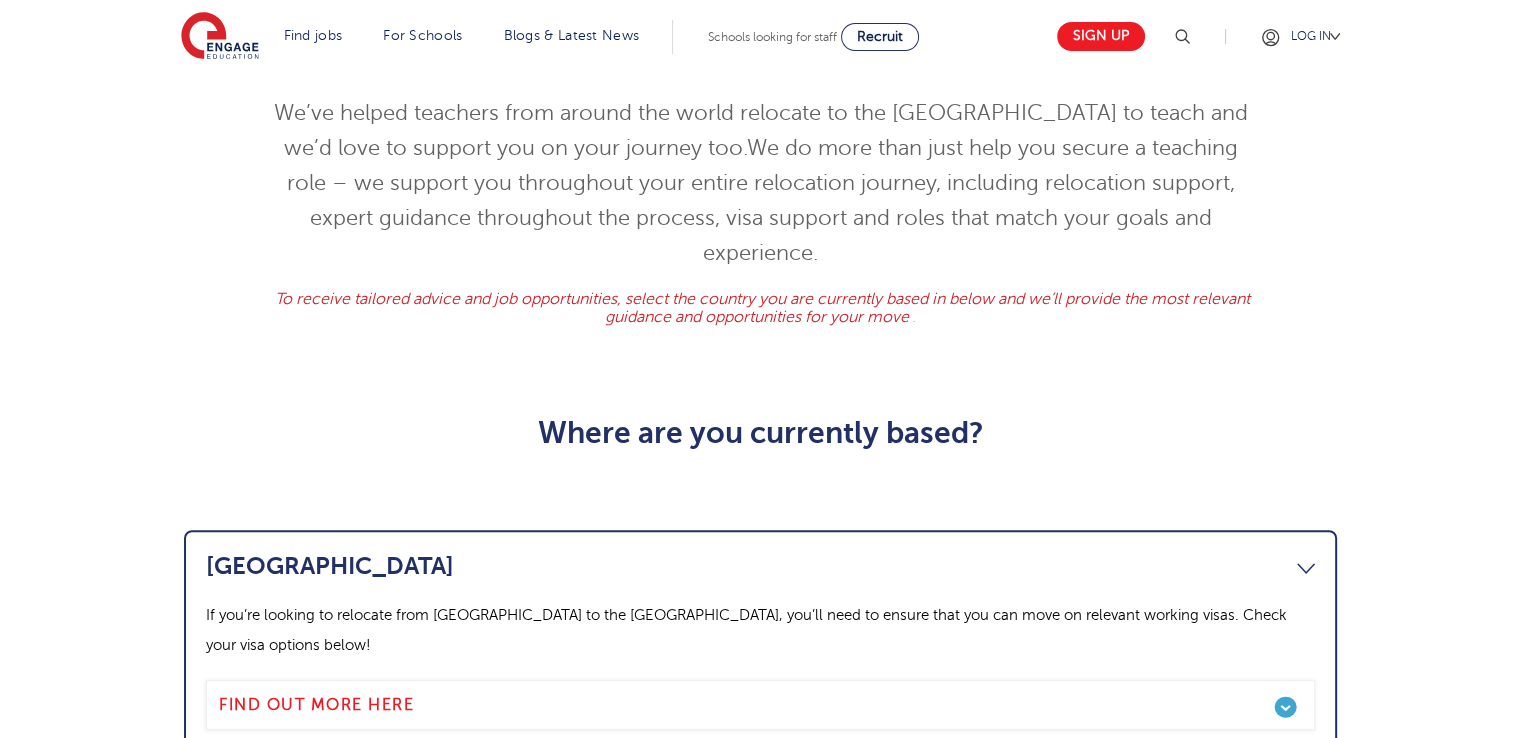 click on "[GEOGRAPHIC_DATA]" at bounding box center (760, 566) 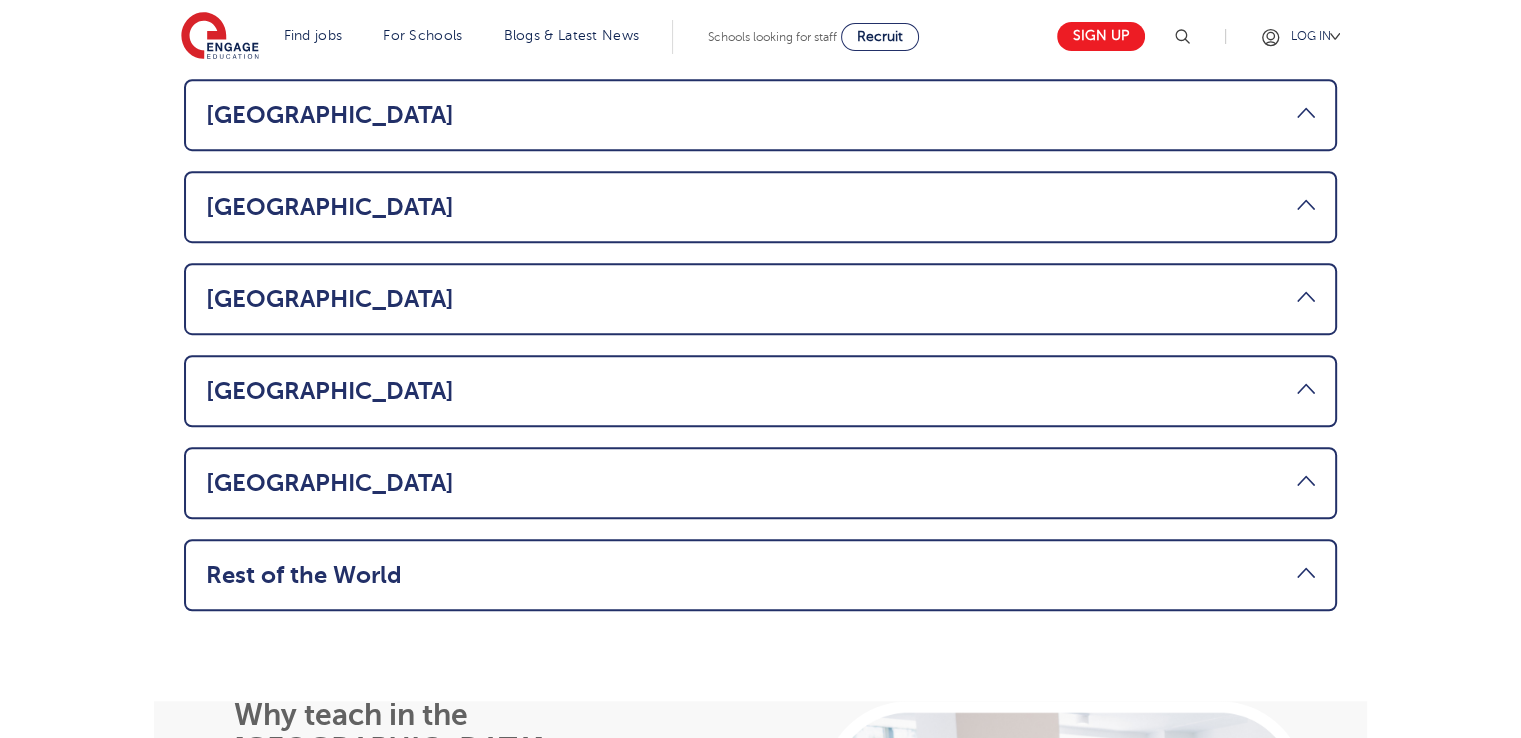 scroll, scrollTop: 1244, scrollLeft: 0, axis: vertical 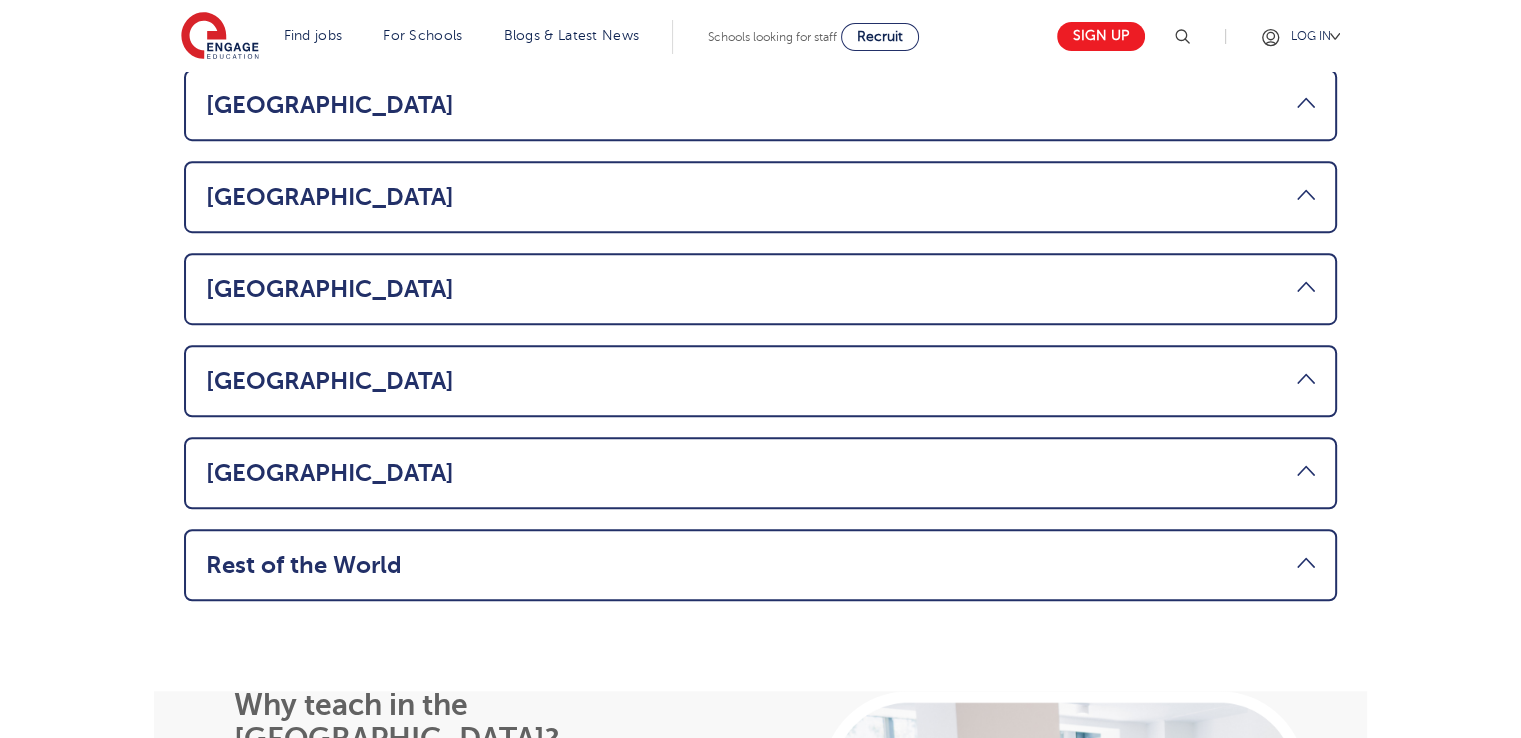 click on "Rest of the World" at bounding box center [760, 565] 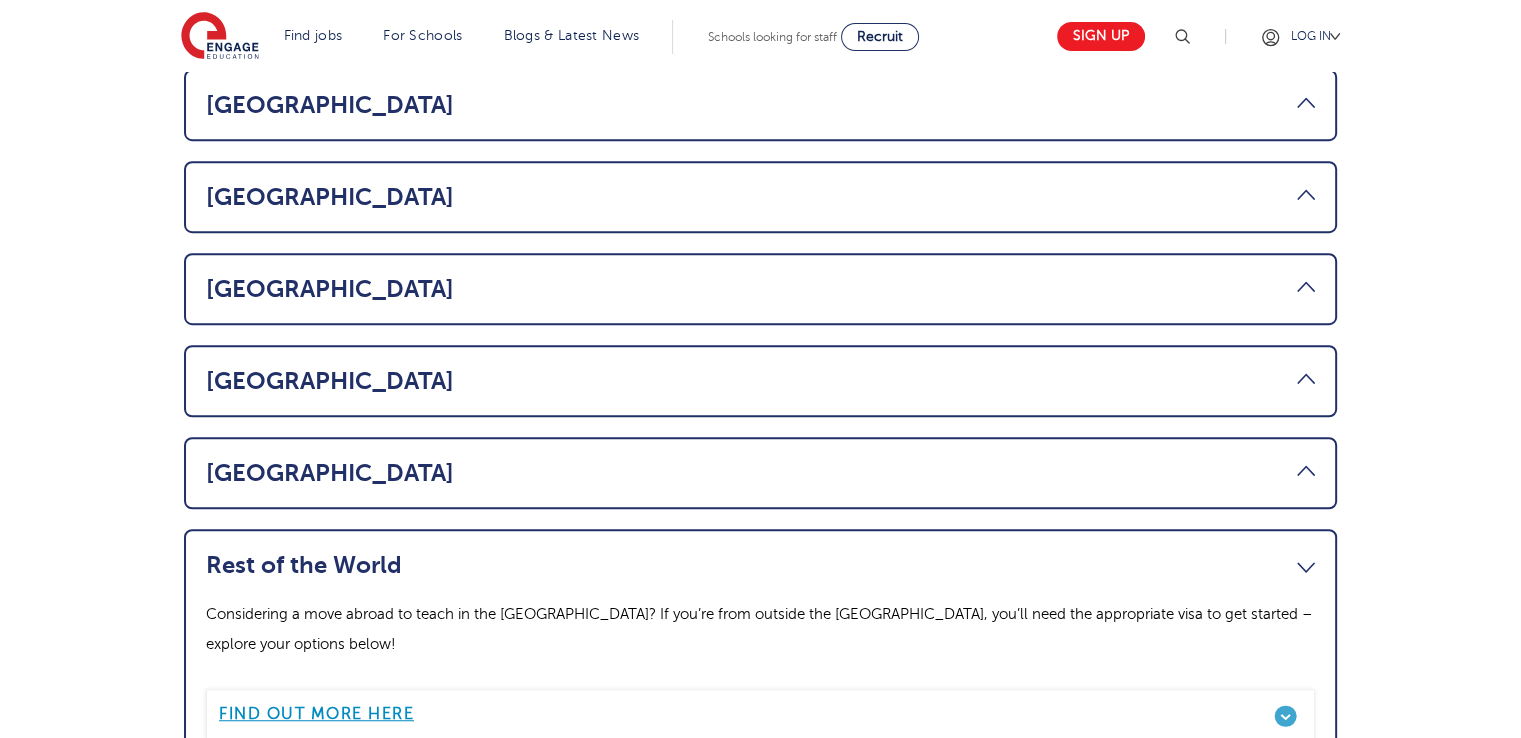 click on "Find out more here" at bounding box center (316, 714) 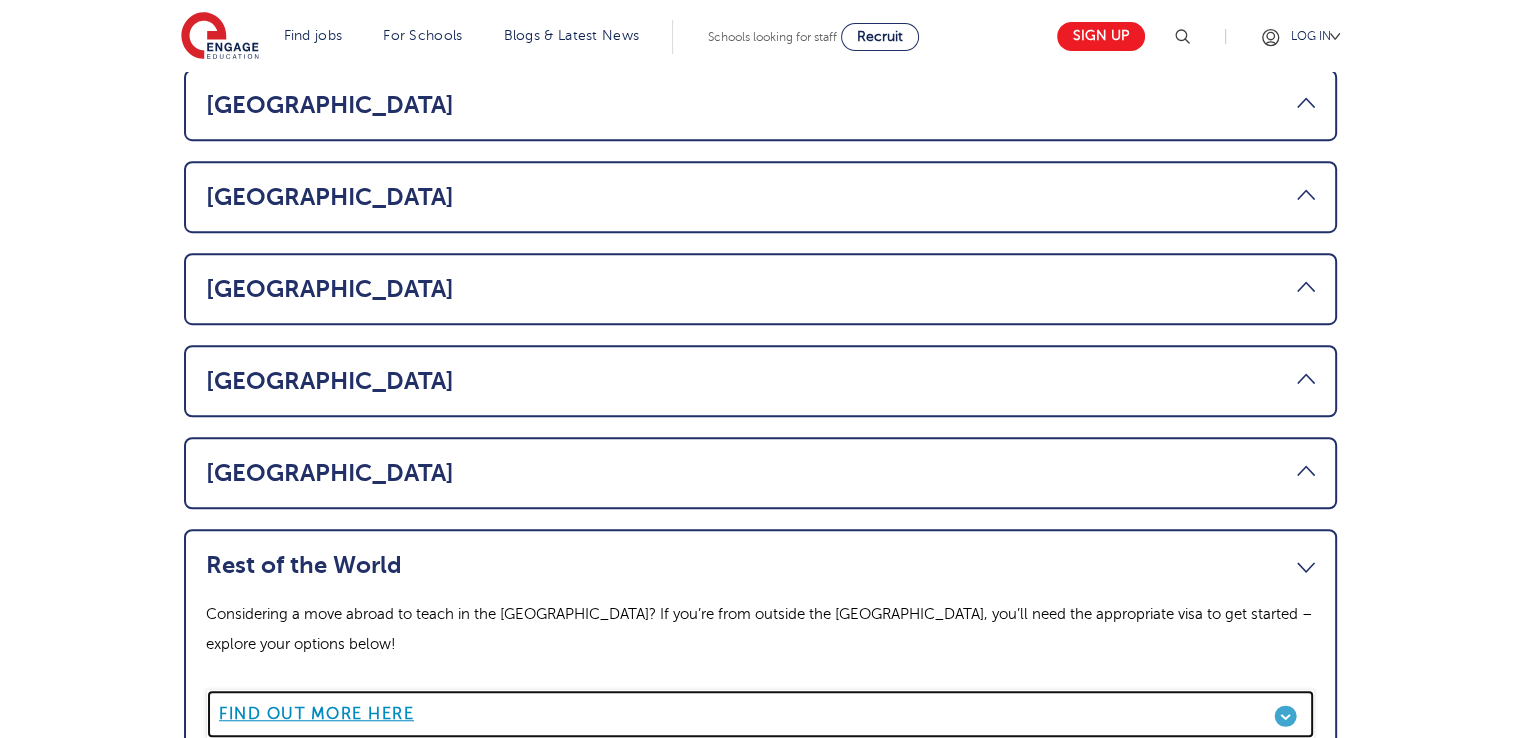 click on "Find out more here" at bounding box center (316, 714) 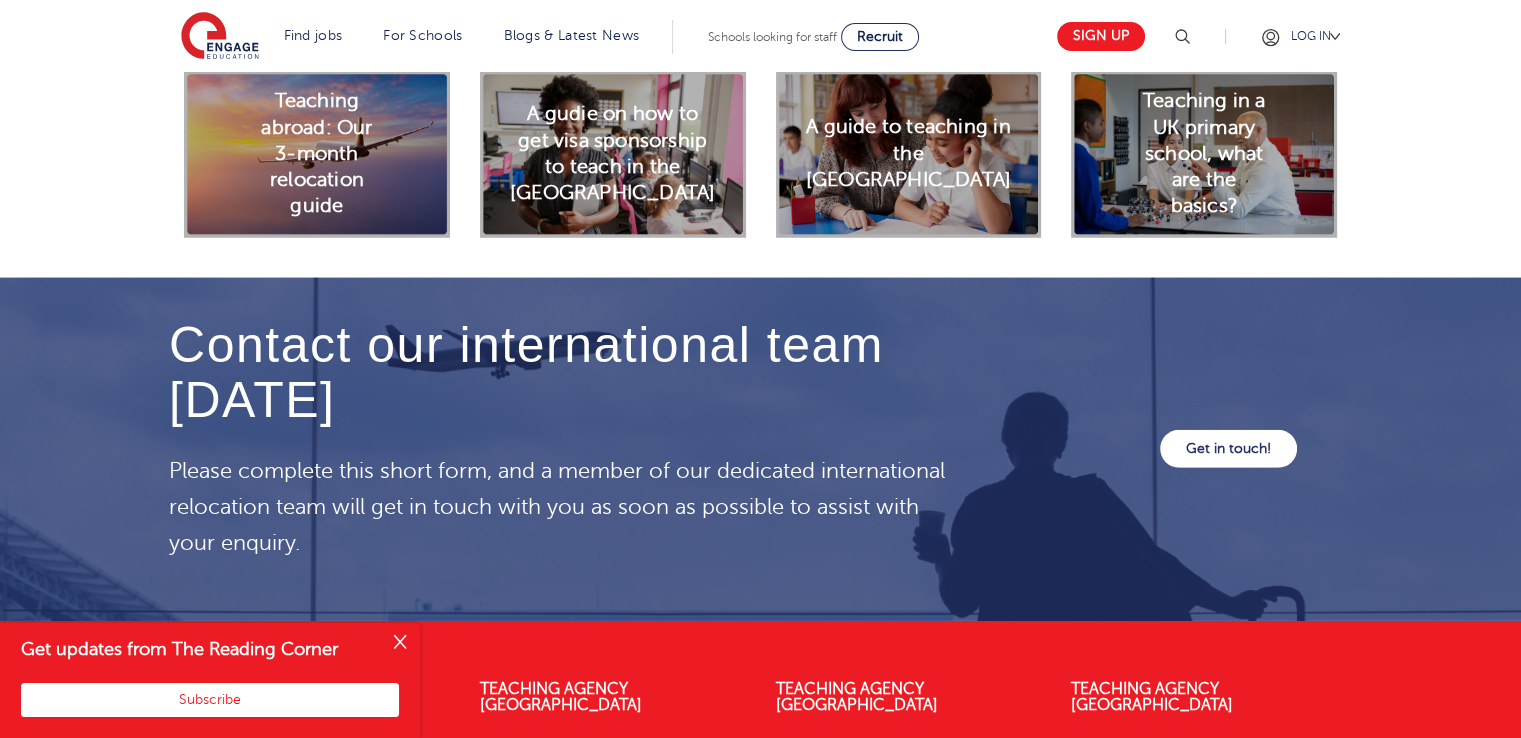 scroll, scrollTop: 5690, scrollLeft: 0, axis: vertical 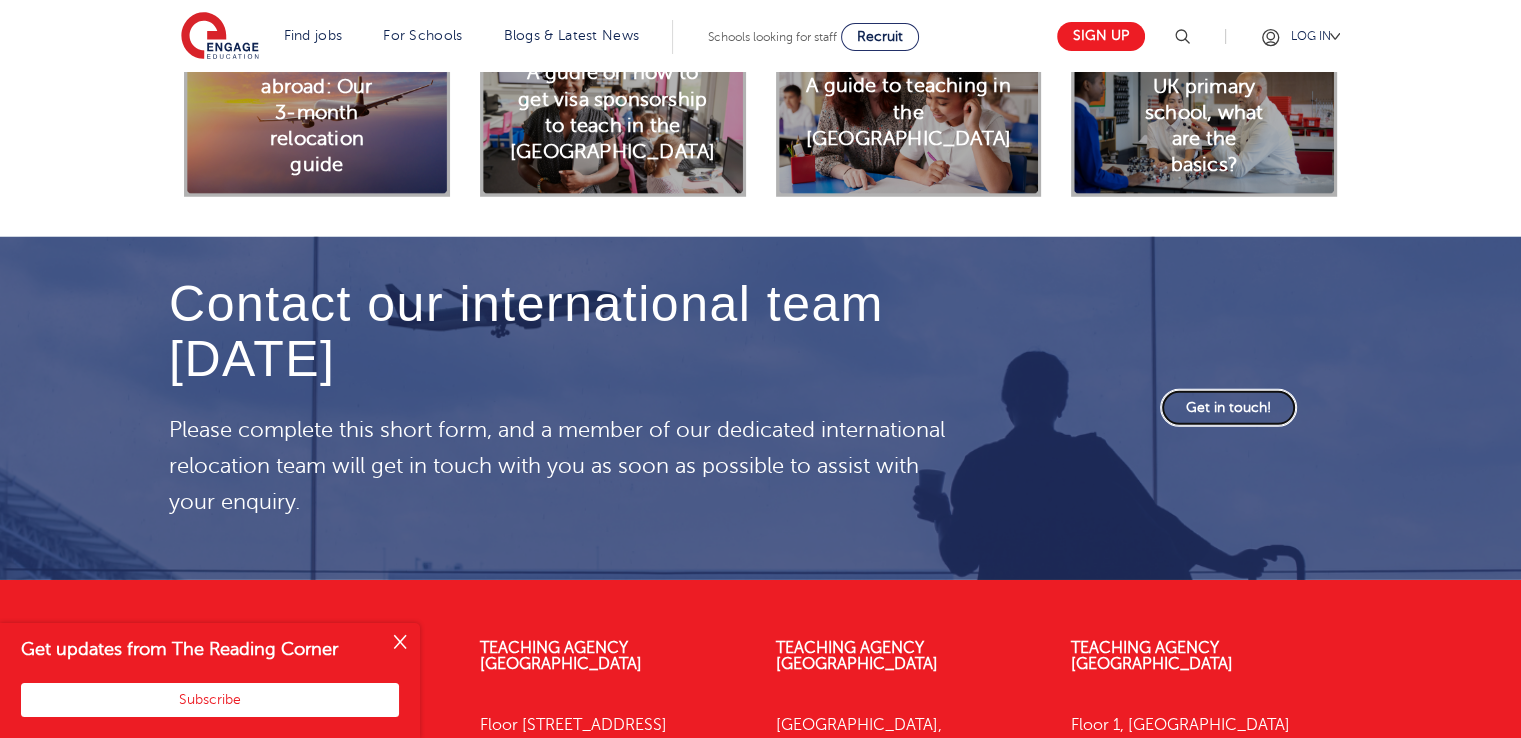 click on "Get in touch!" at bounding box center [1228, 408] 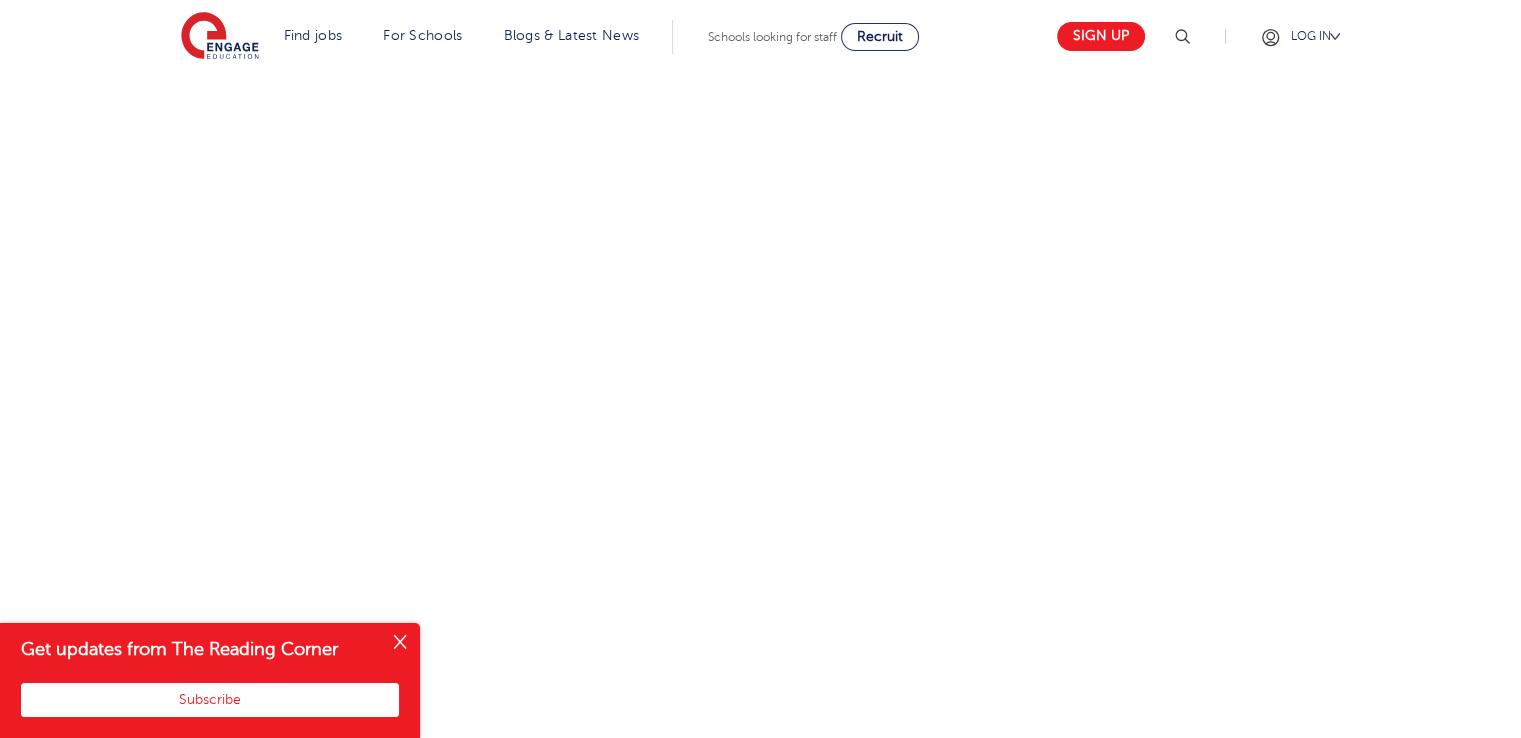 scroll, scrollTop: 863, scrollLeft: 0, axis: vertical 